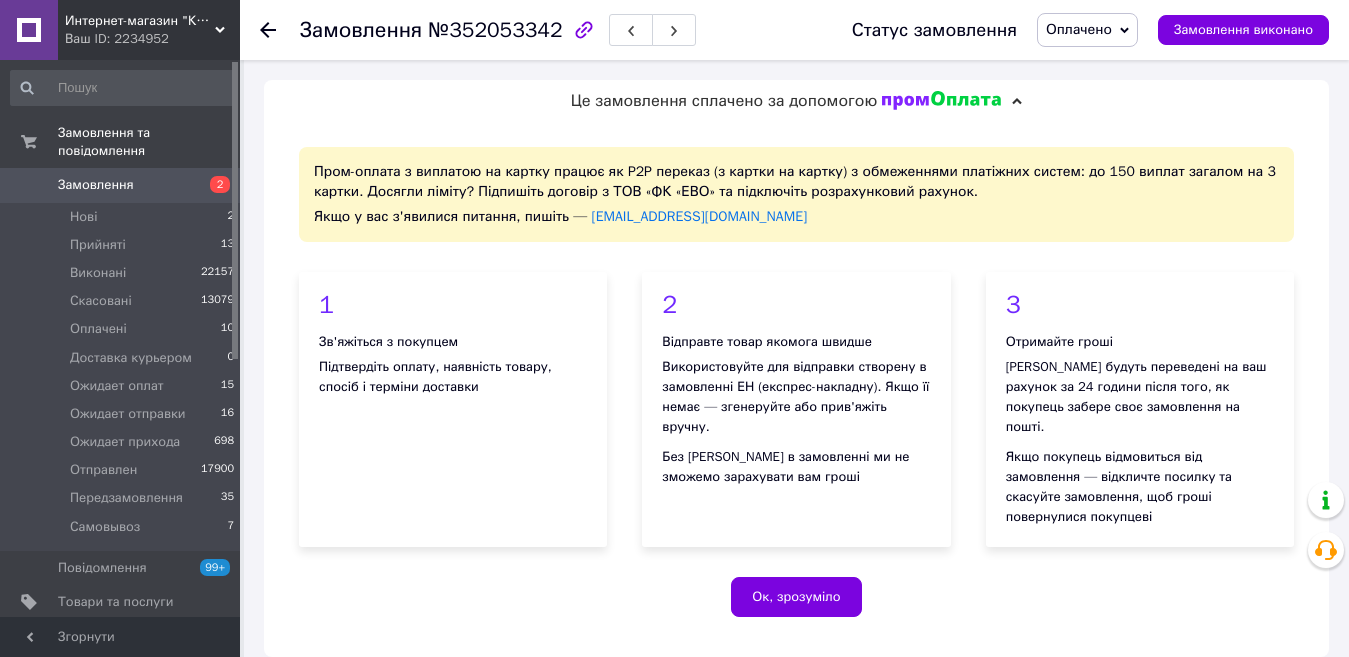 scroll, scrollTop: 0, scrollLeft: 0, axis: both 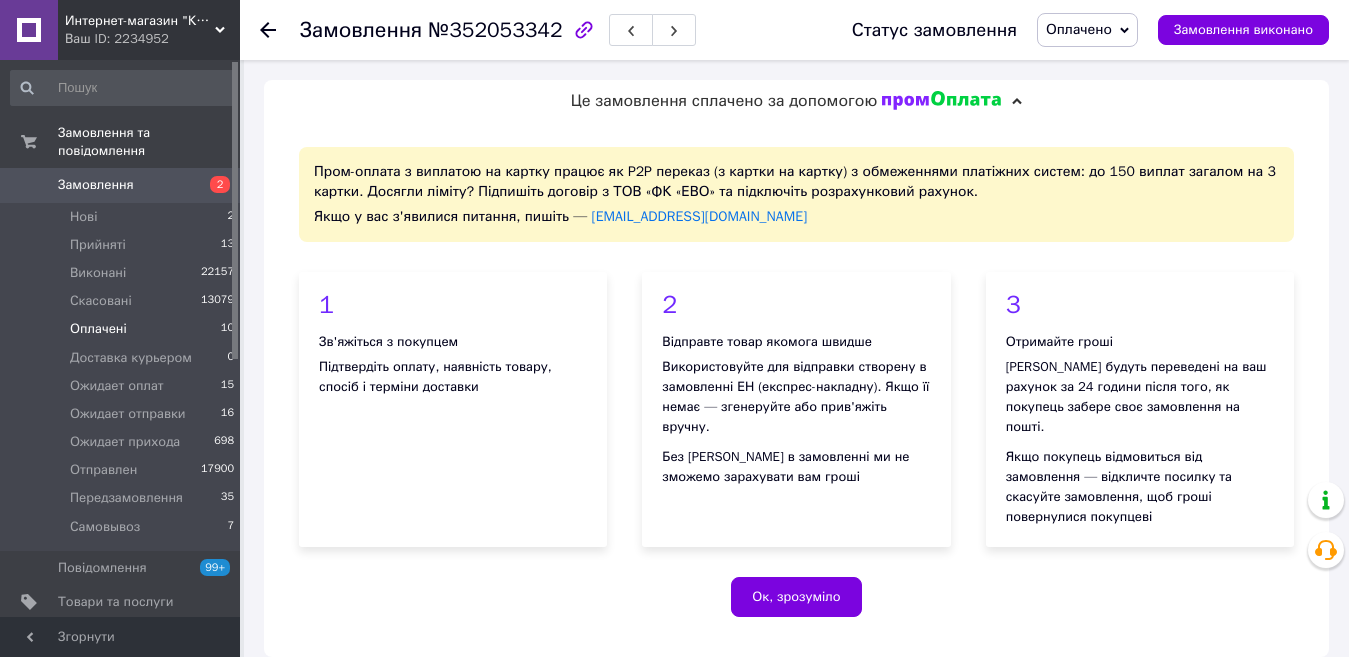 click on "Оплачені 10" at bounding box center [123, 329] 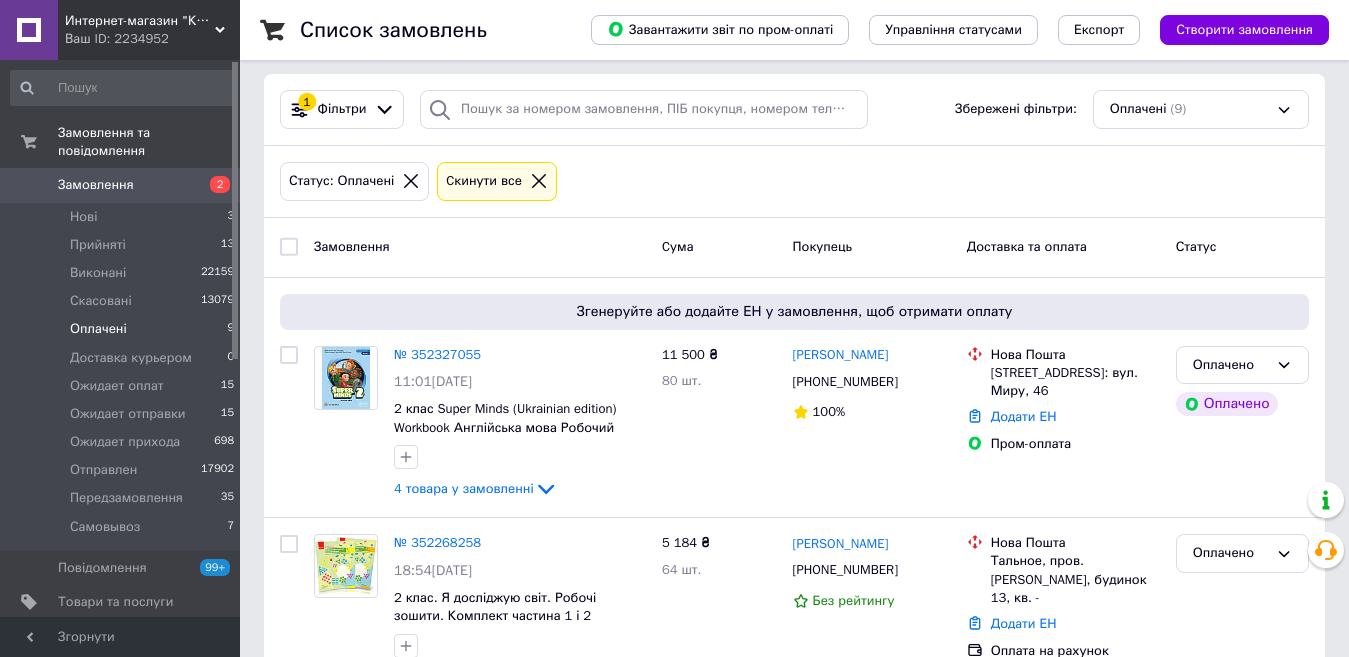 scroll, scrollTop: 200, scrollLeft: 0, axis: vertical 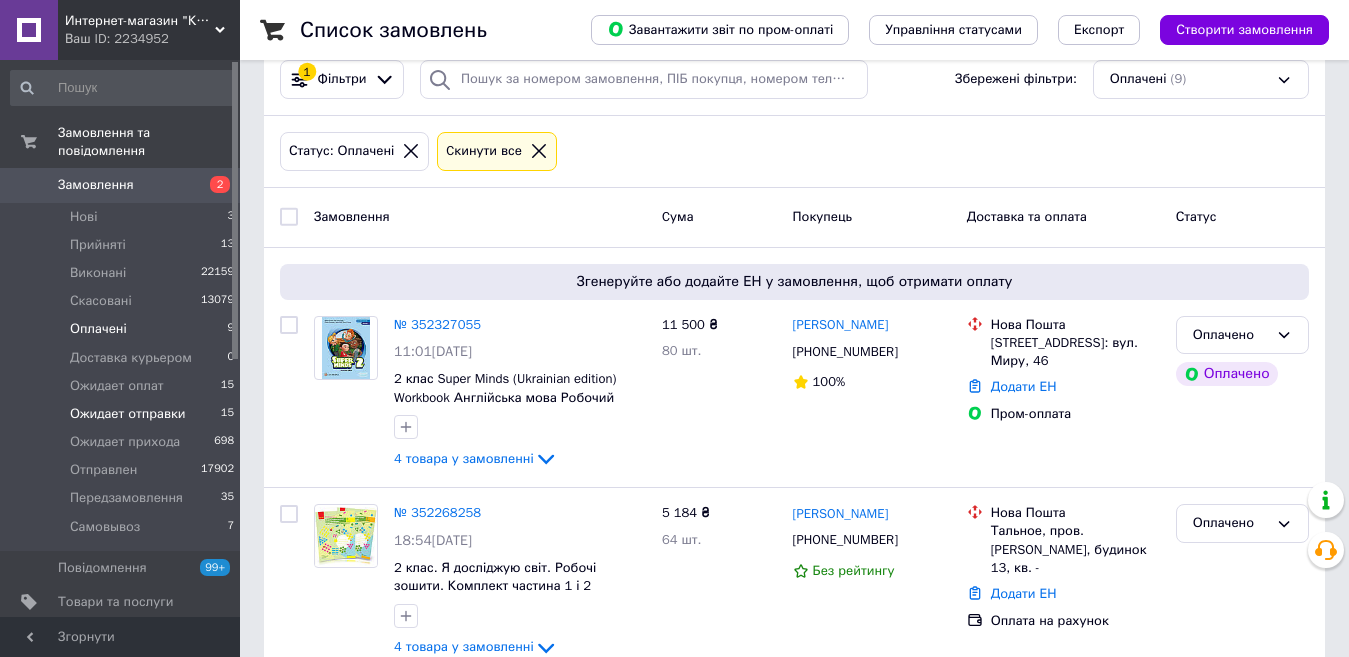 click on "Ожидает отправки" at bounding box center [128, 414] 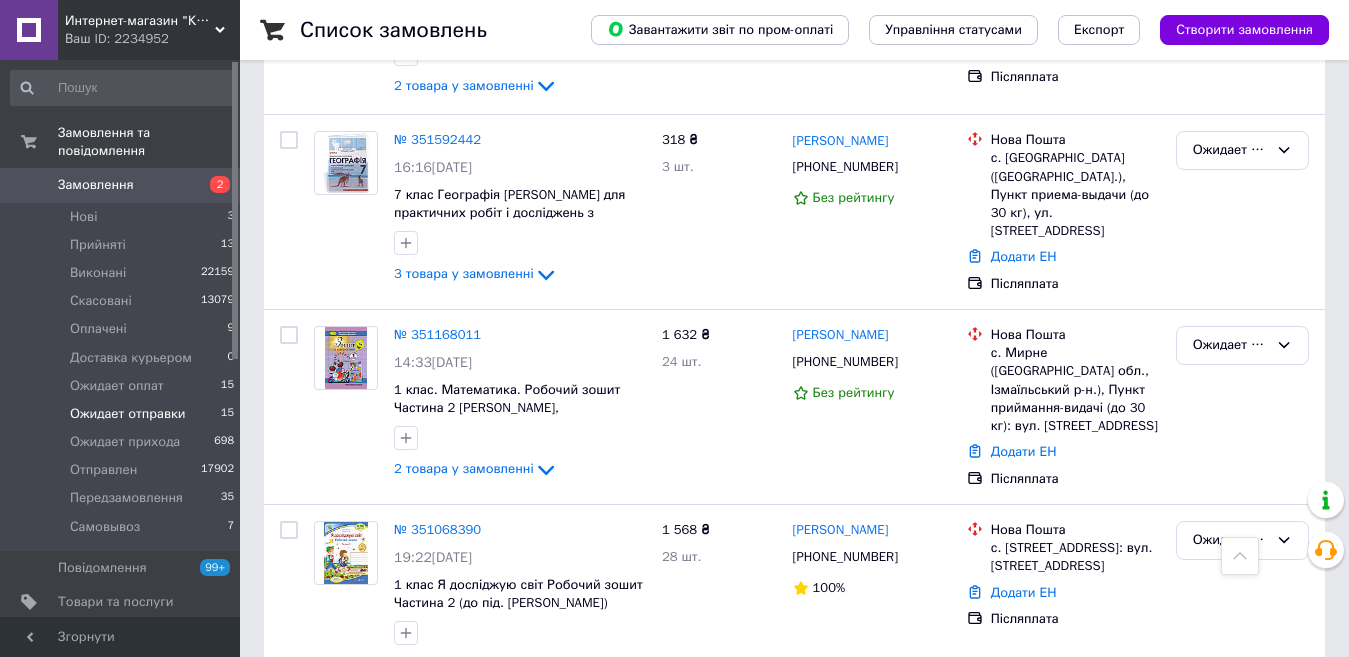 scroll, scrollTop: 800, scrollLeft: 0, axis: vertical 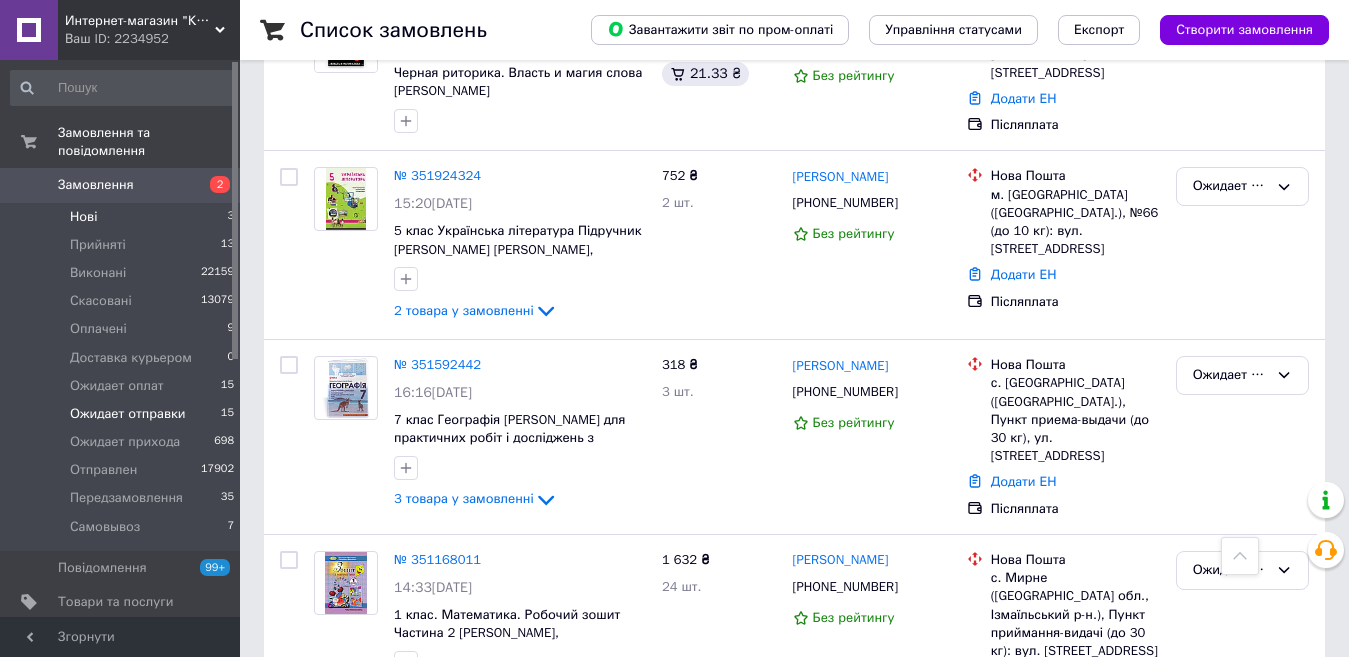 click on "Нові" at bounding box center (83, 217) 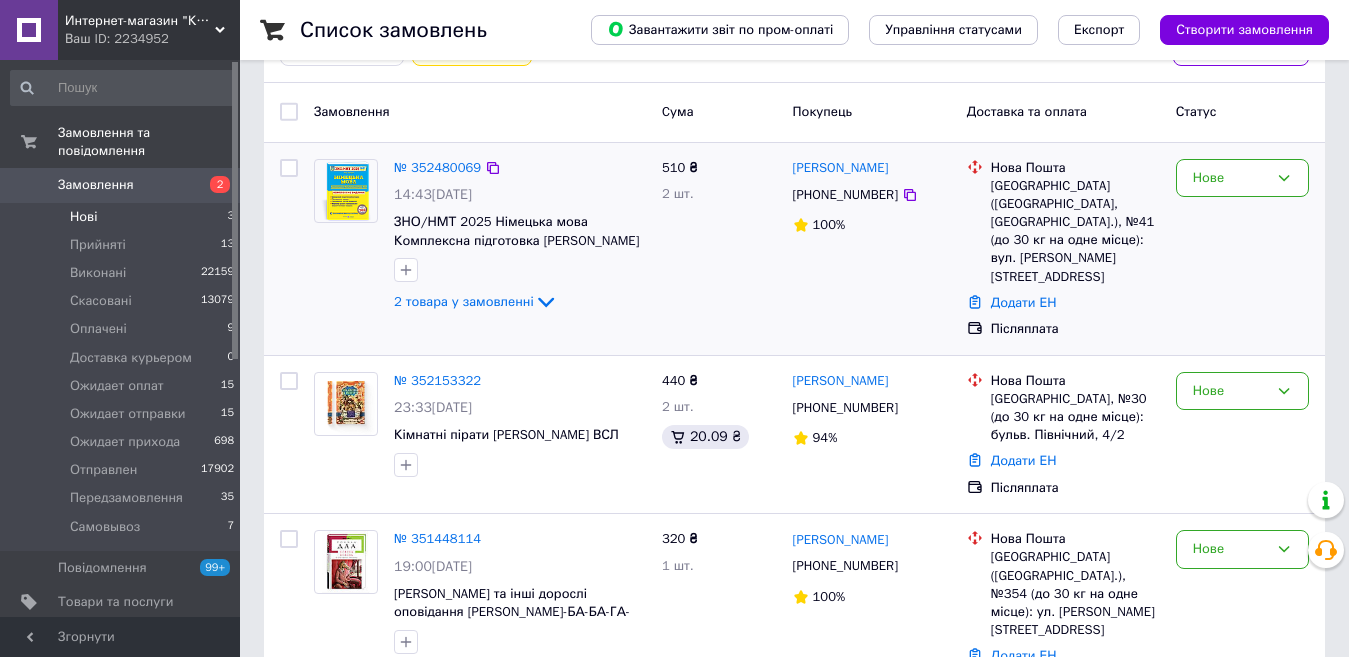 scroll, scrollTop: 319, scrollLeft: 0, axis: vertical 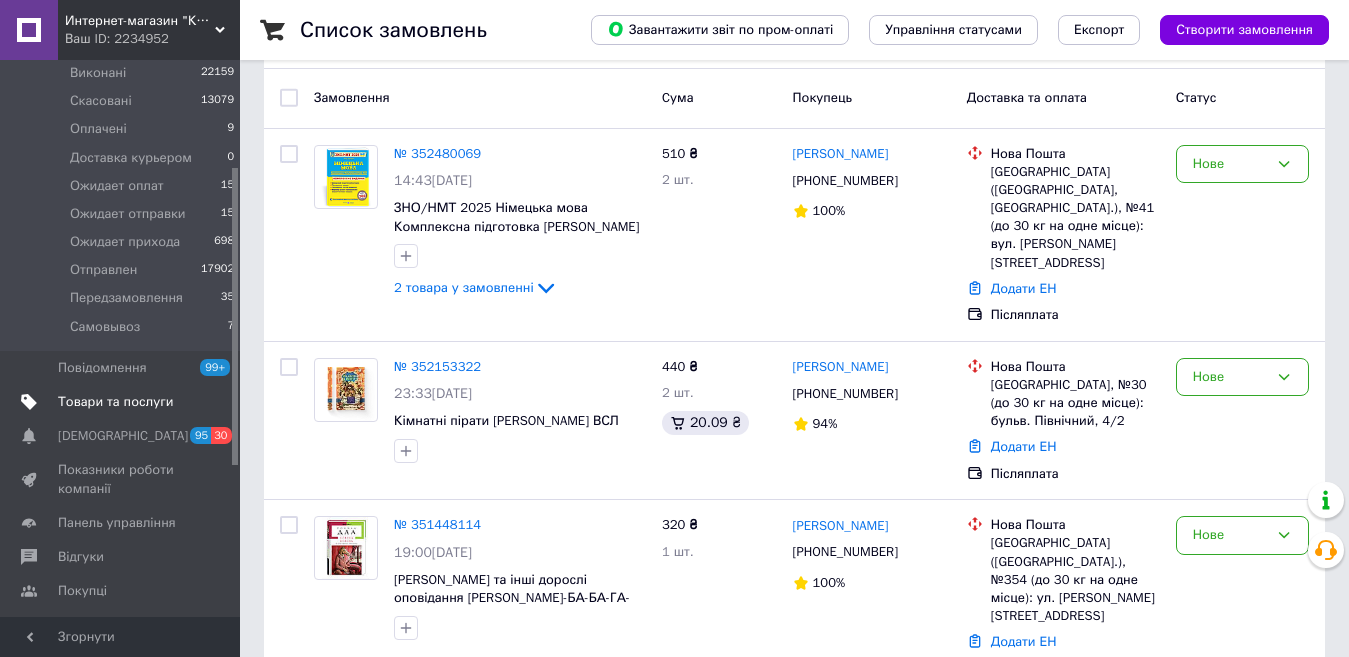 click on "Товари та послуги" at bounding box center [115, 402] 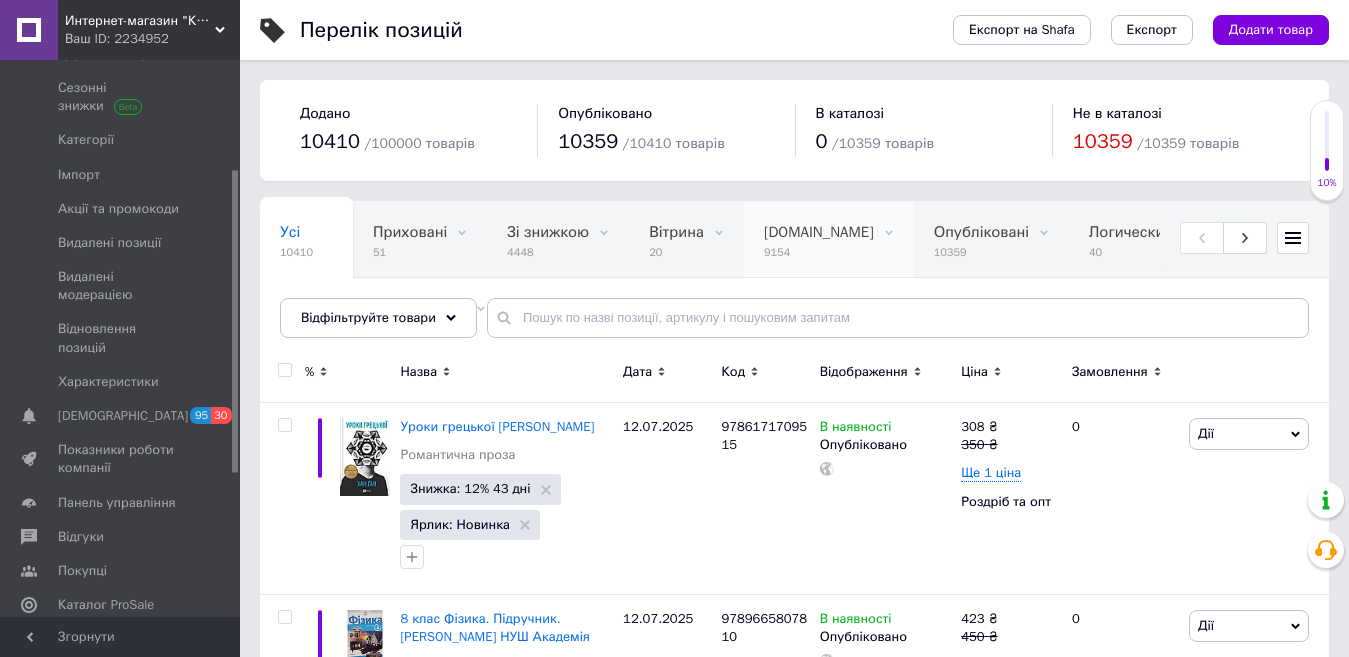 scroll, scrollTop: 50, scrollLeft: 0, axis: vertical 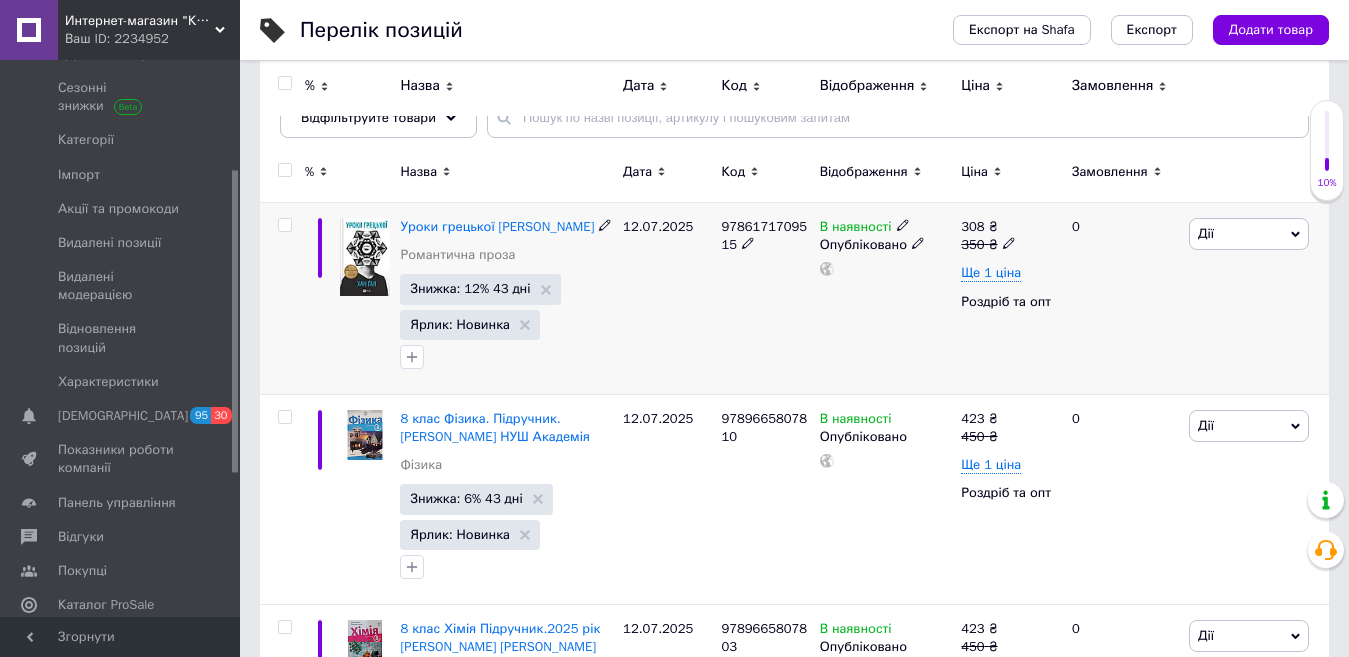 click at bounding box center [284, 225] 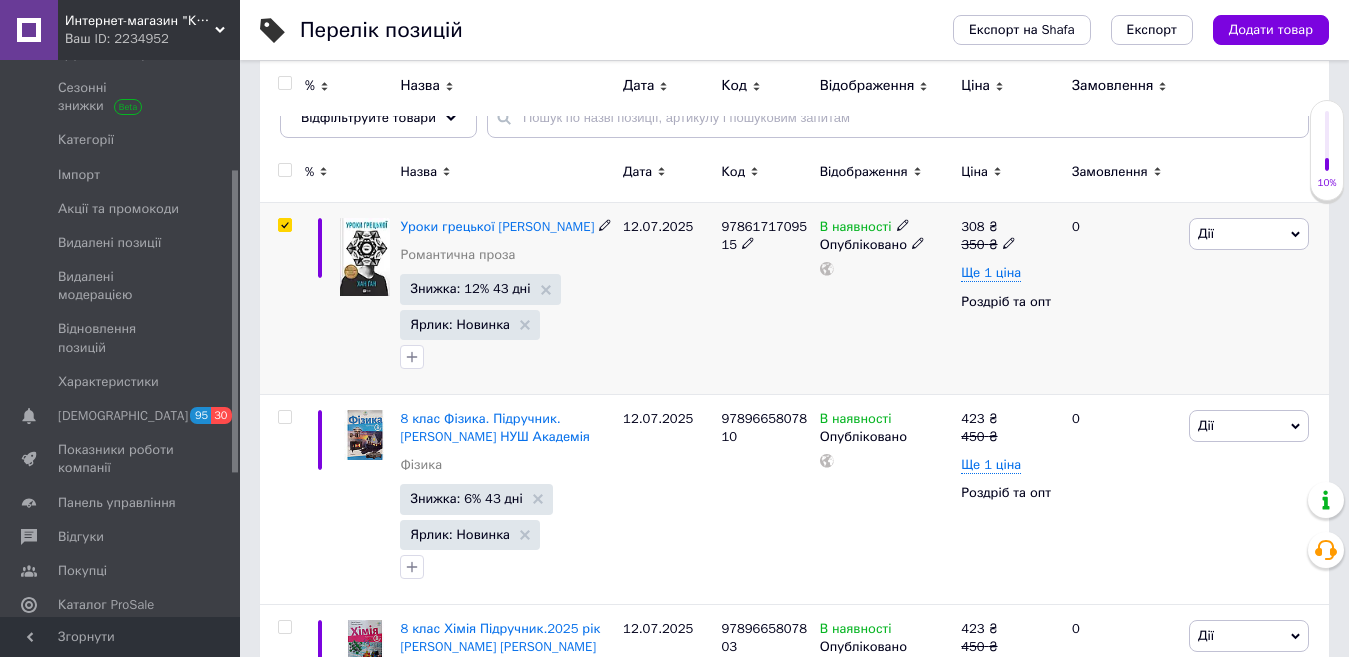 checkbox on "true" 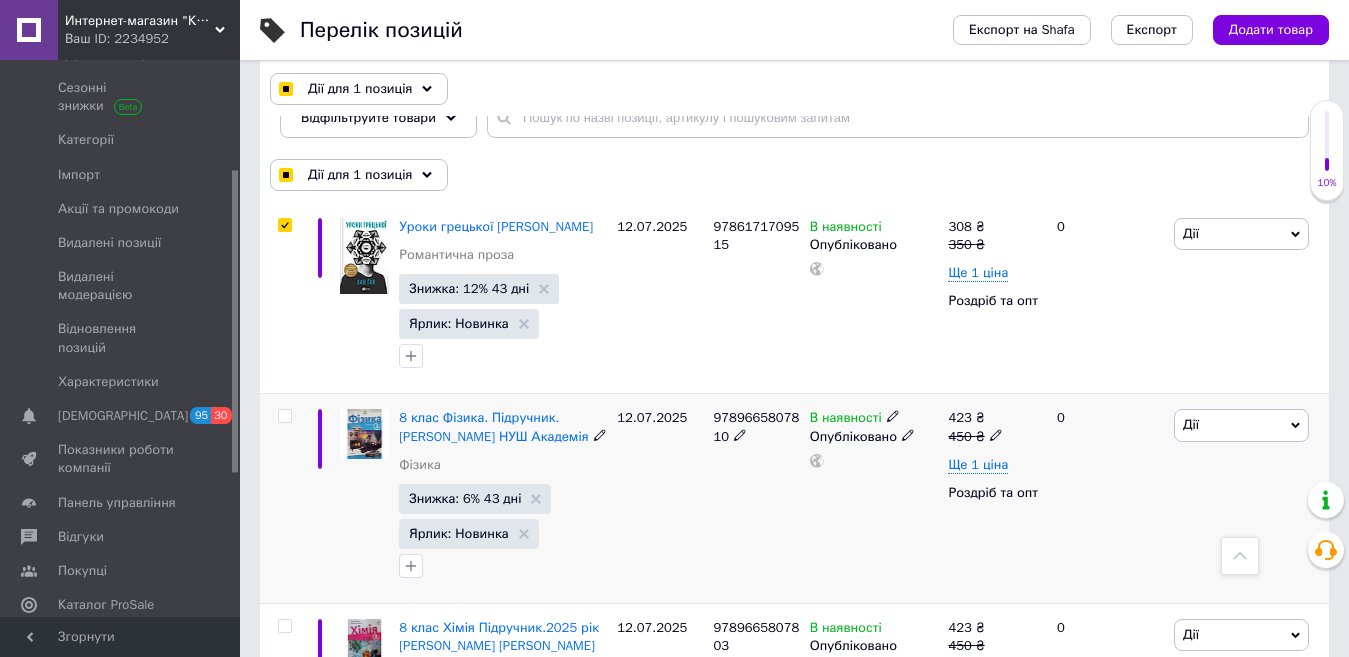 scroll, scrollTop: 400, scrollLeft: 0, axis: vertical 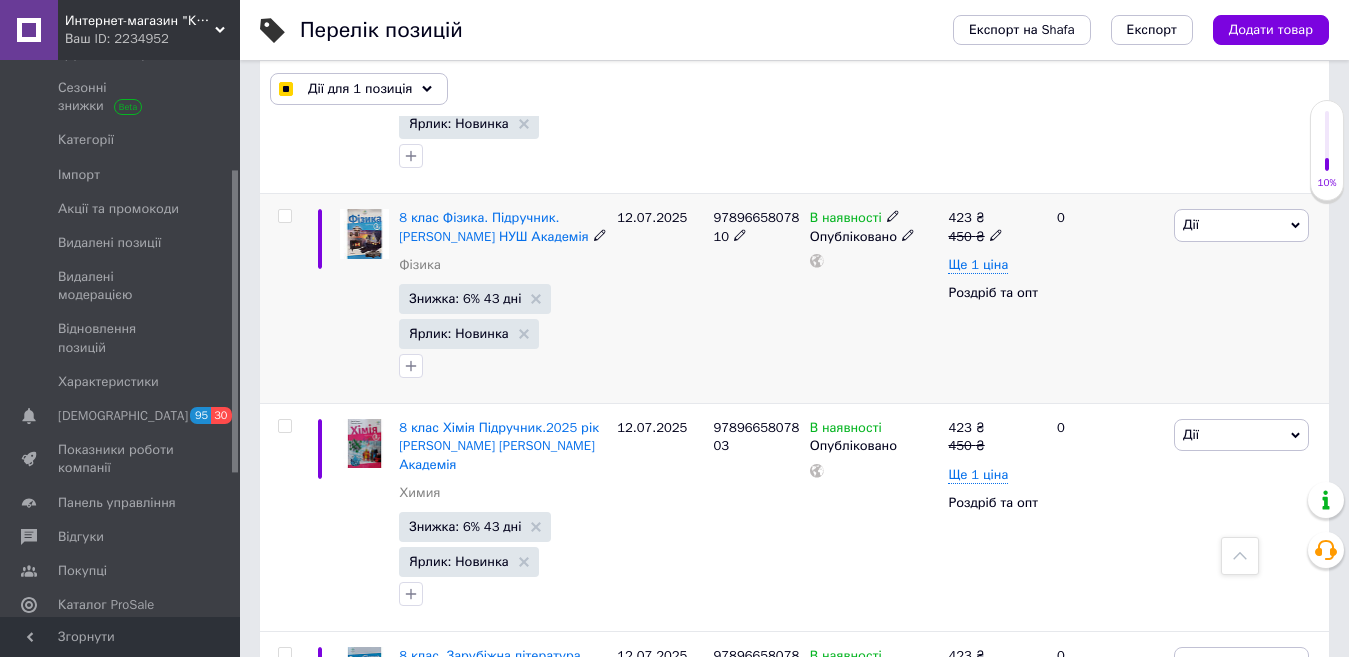 click at bounding box center [285, 216] 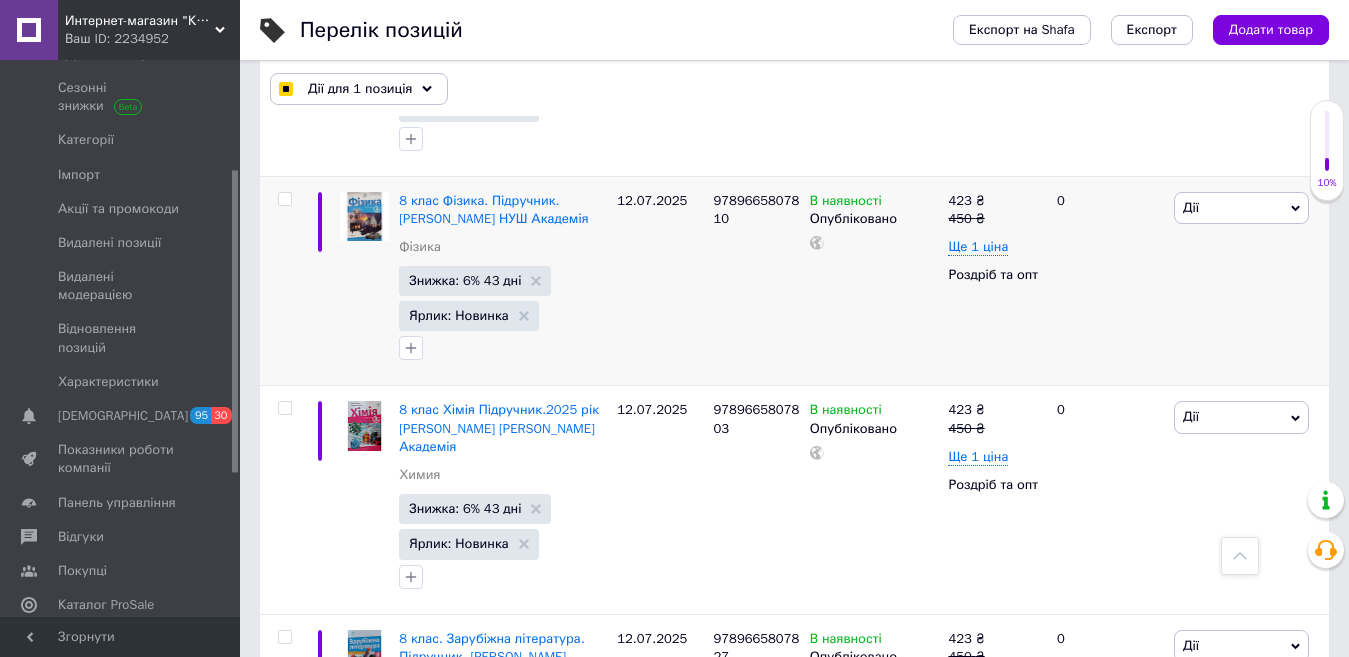 scroll, scrollTop: 400, scrollLeft: 0, axis: vertical 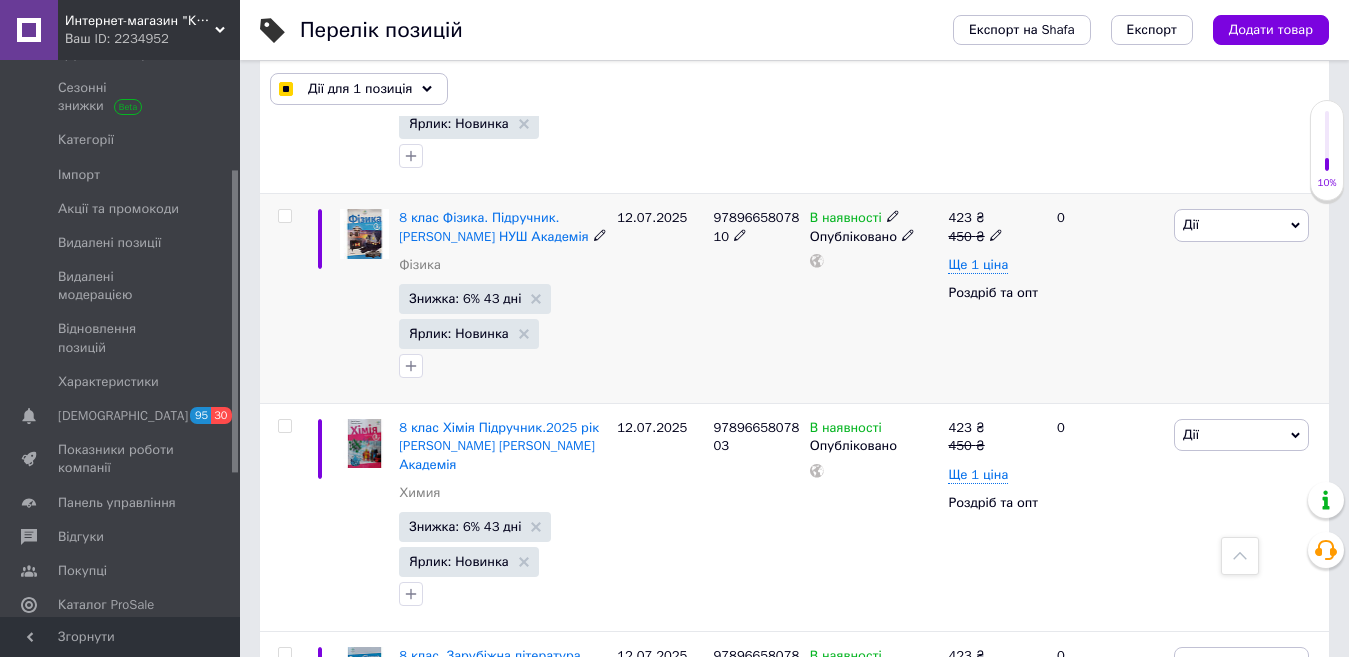 click at bounding box center [284, 216] 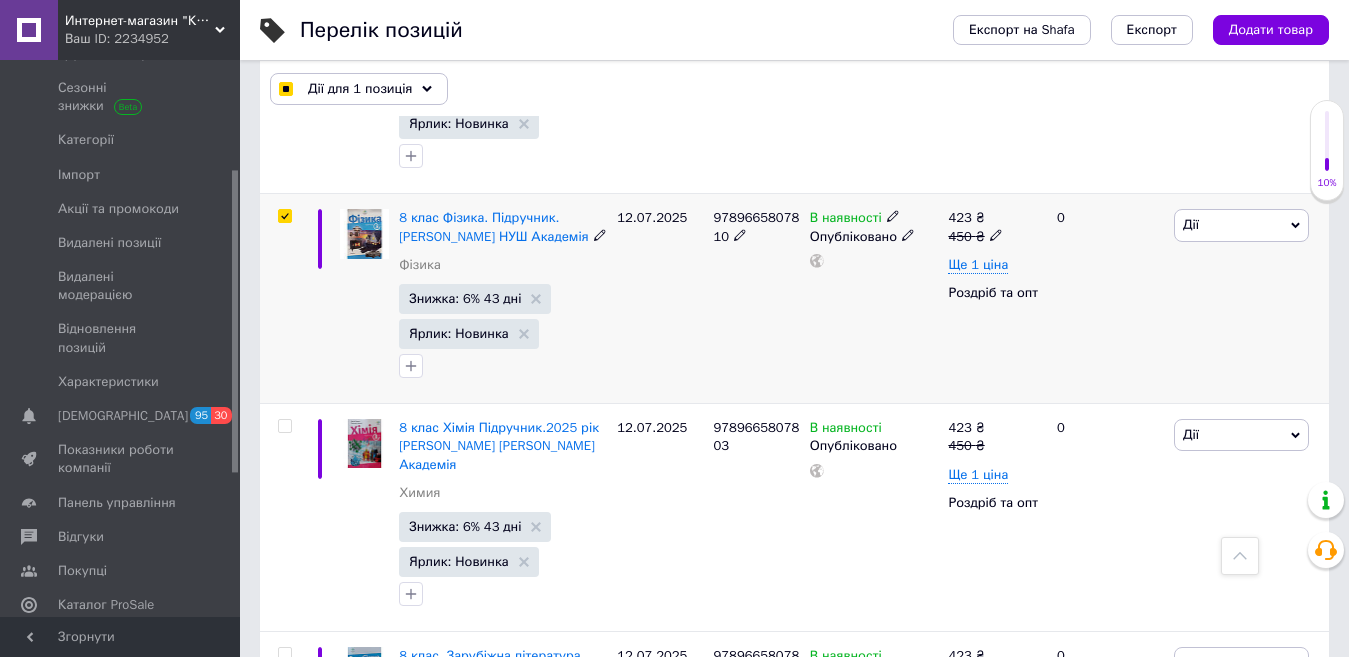 checkbox on "true" 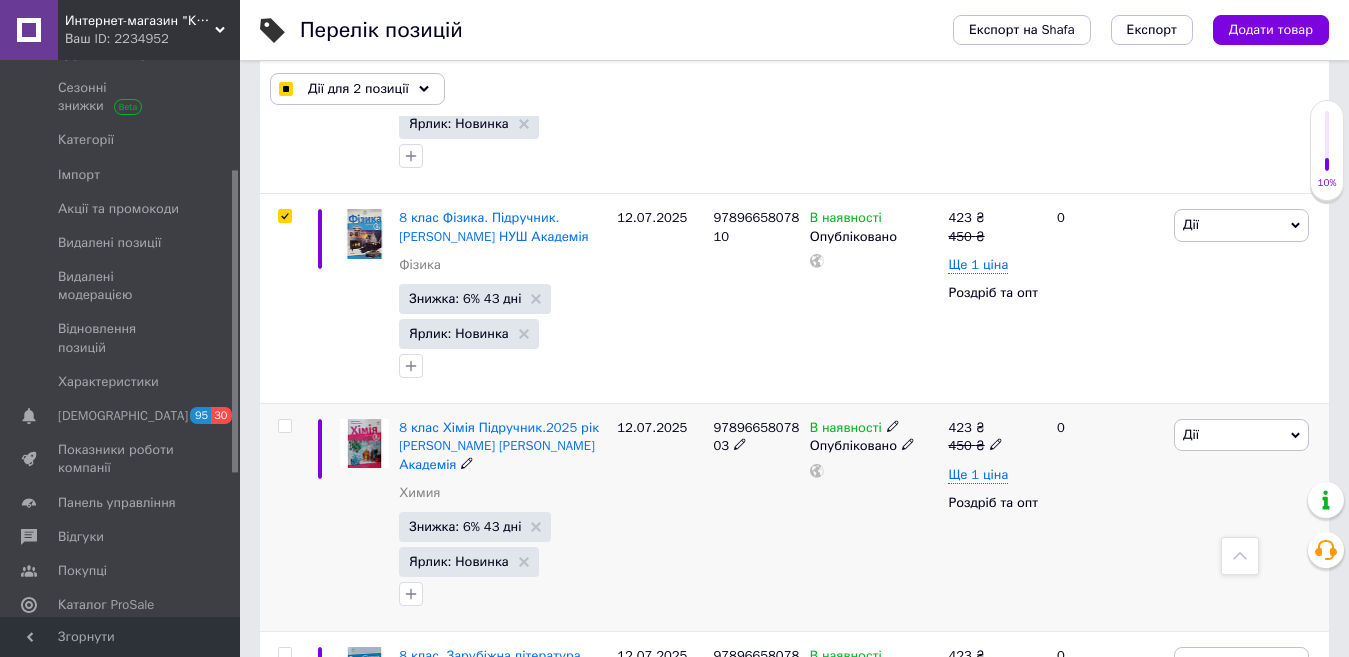 scroll, scrollTop: 600, scrollLeft: 0, axis: vertical 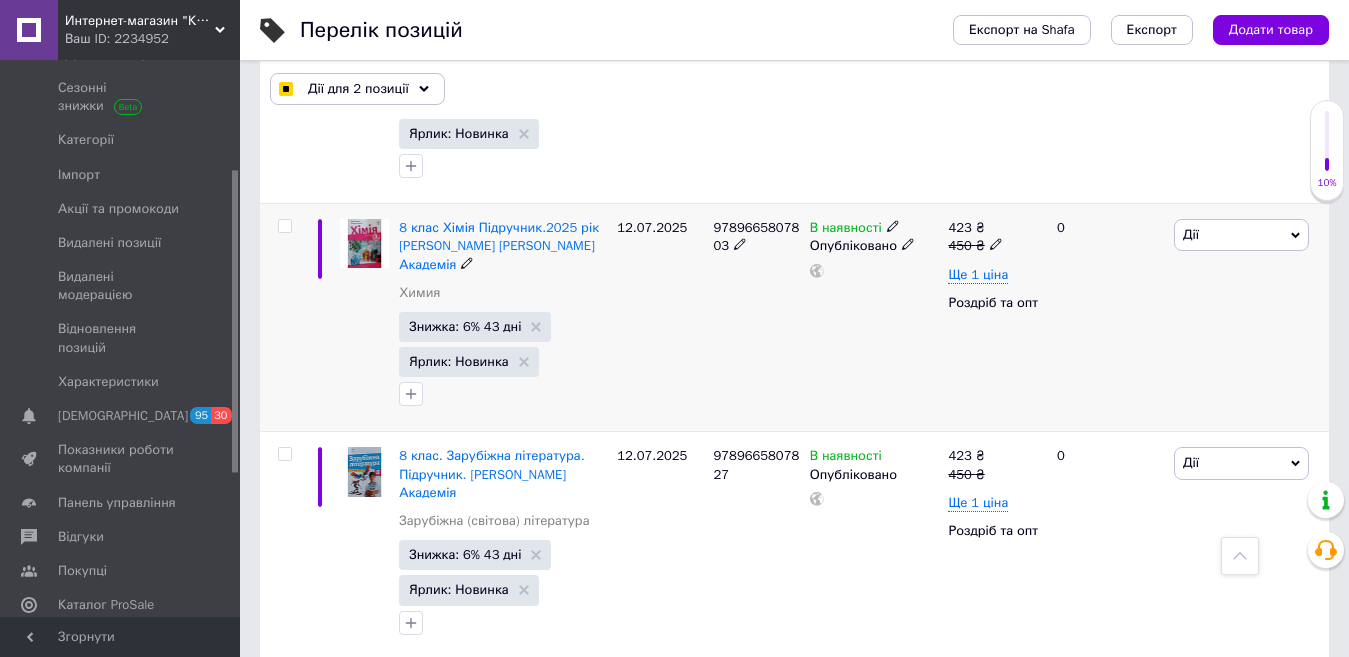 click at bounding box center [284, 226] 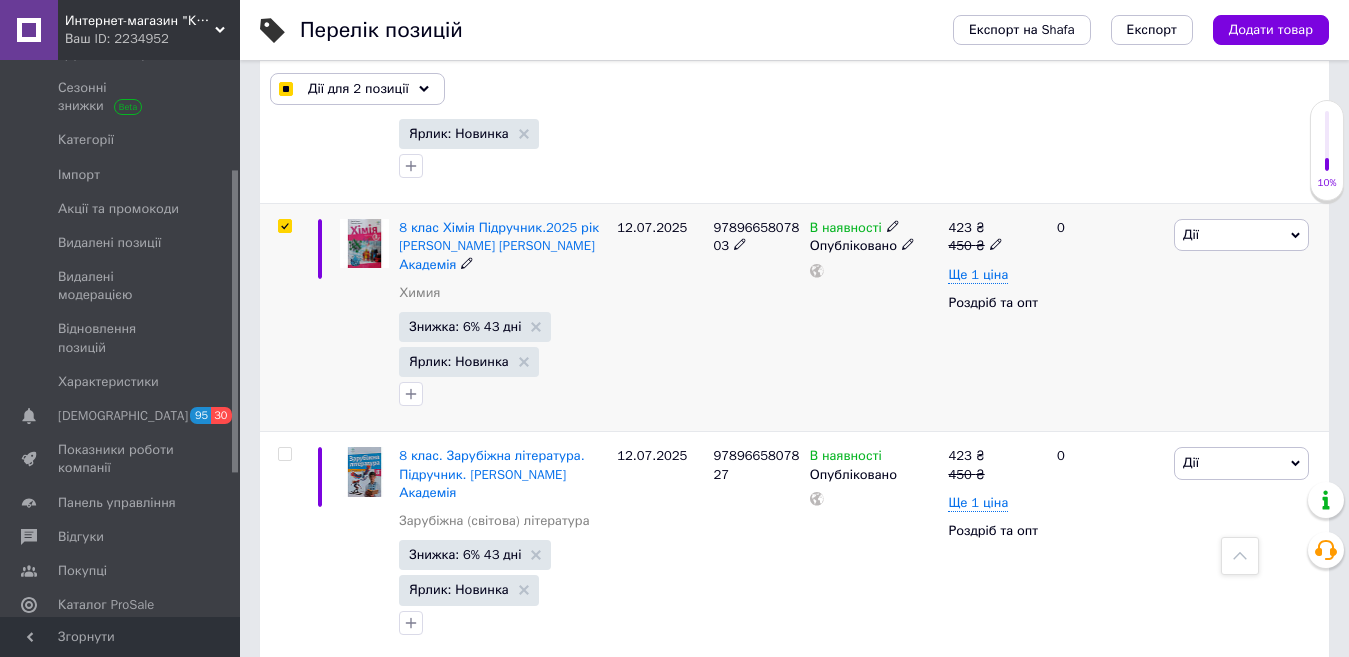 checkbox on "true" 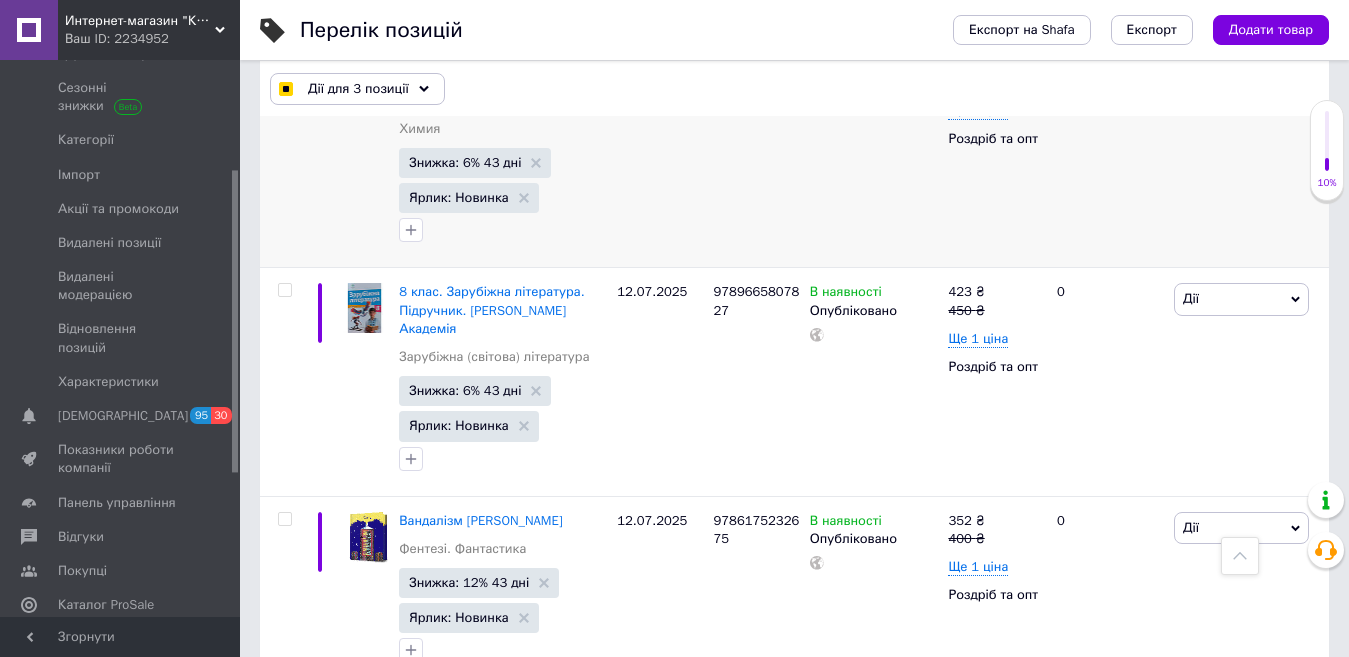 scroll, scrollTop: 800, scrollLeft: 0, axis: vertical 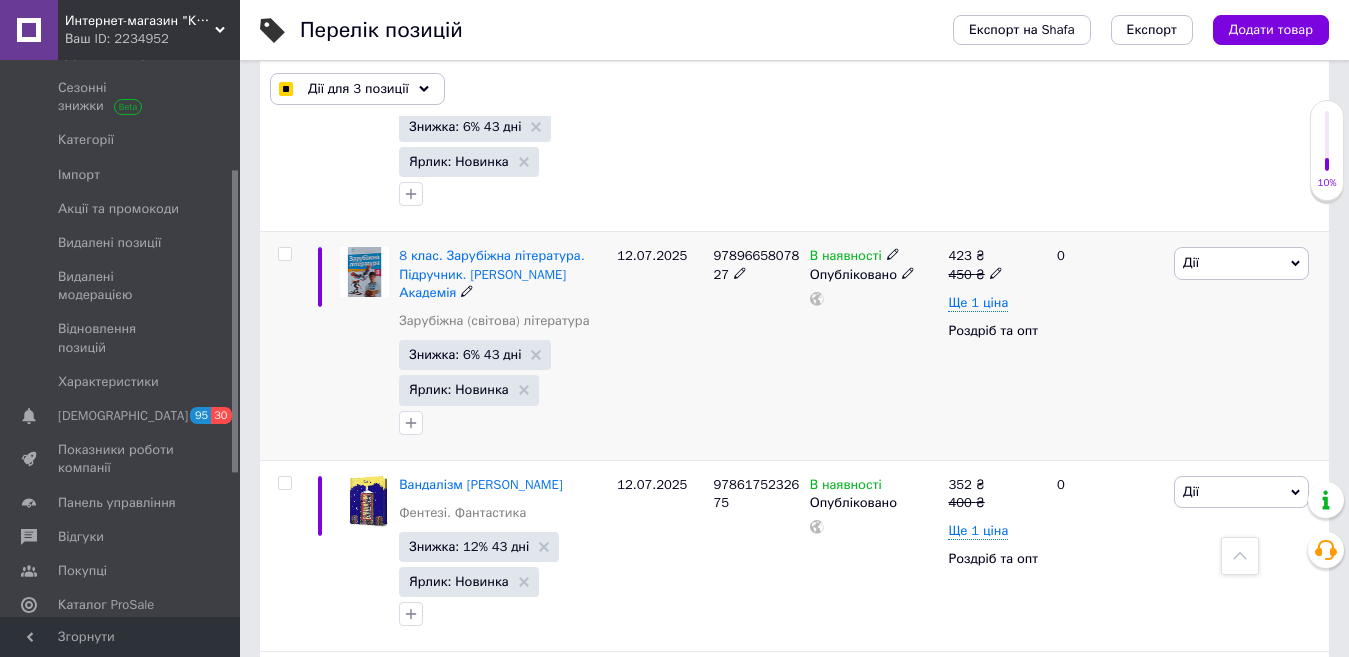 click at bounding box center [284, 254] 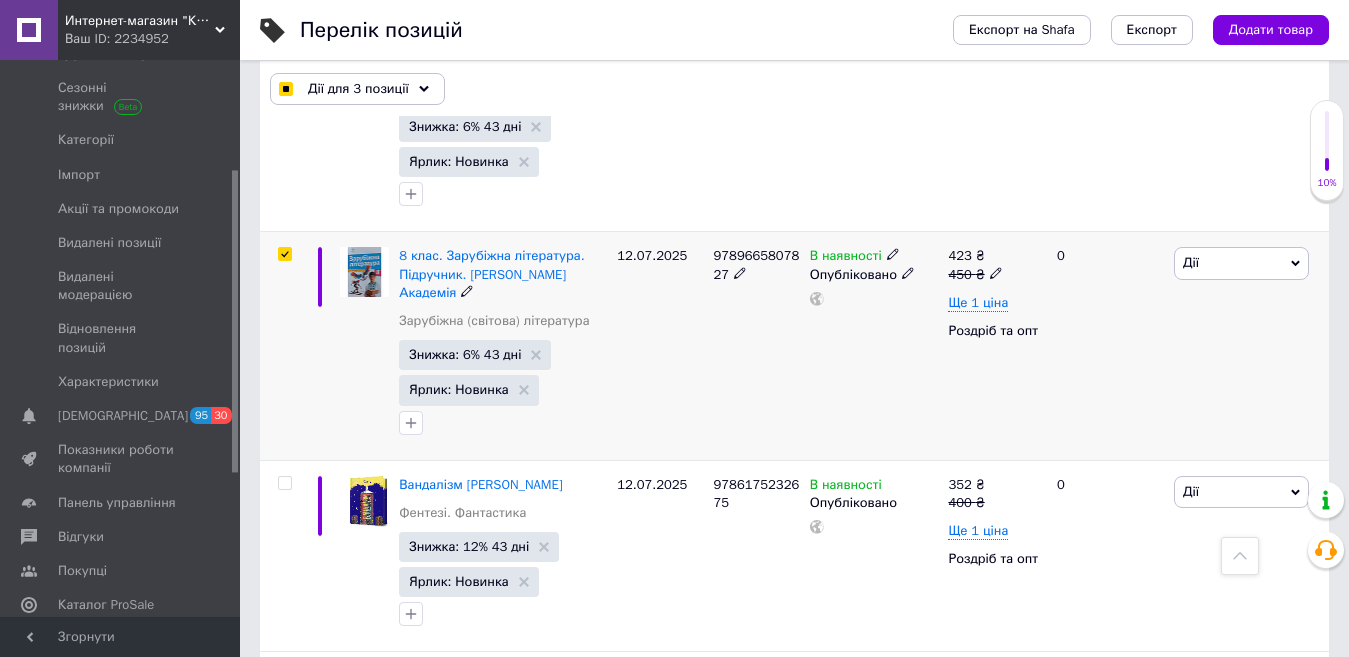 checkbox on "true" 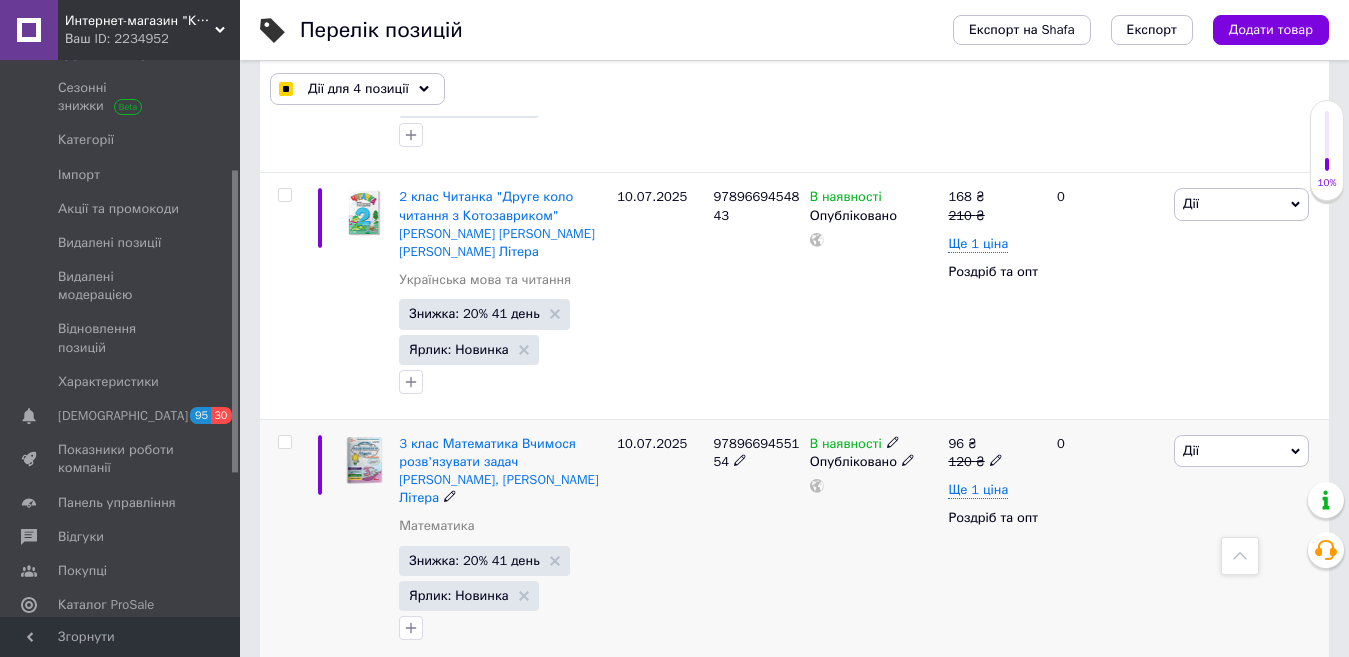 scroll, scrollTop: 3979, scrollLeft: 0, axis: vertical 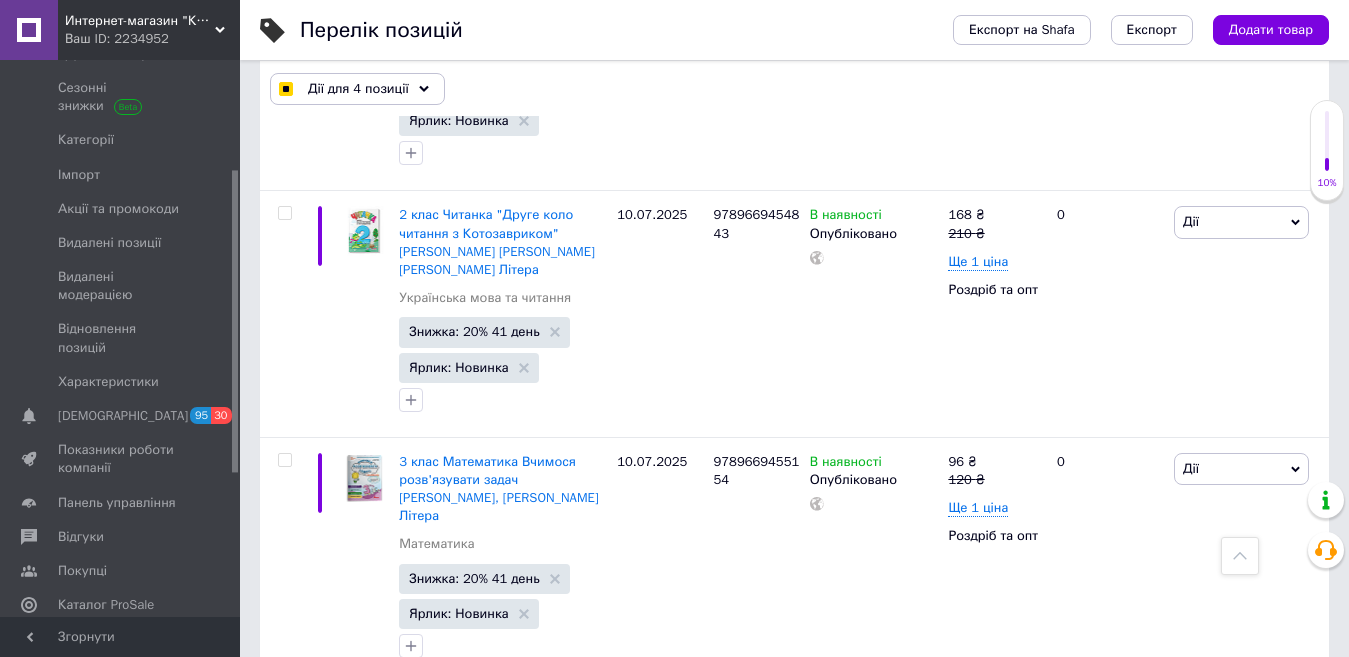 click on "3" at bounding box center (372, 724) 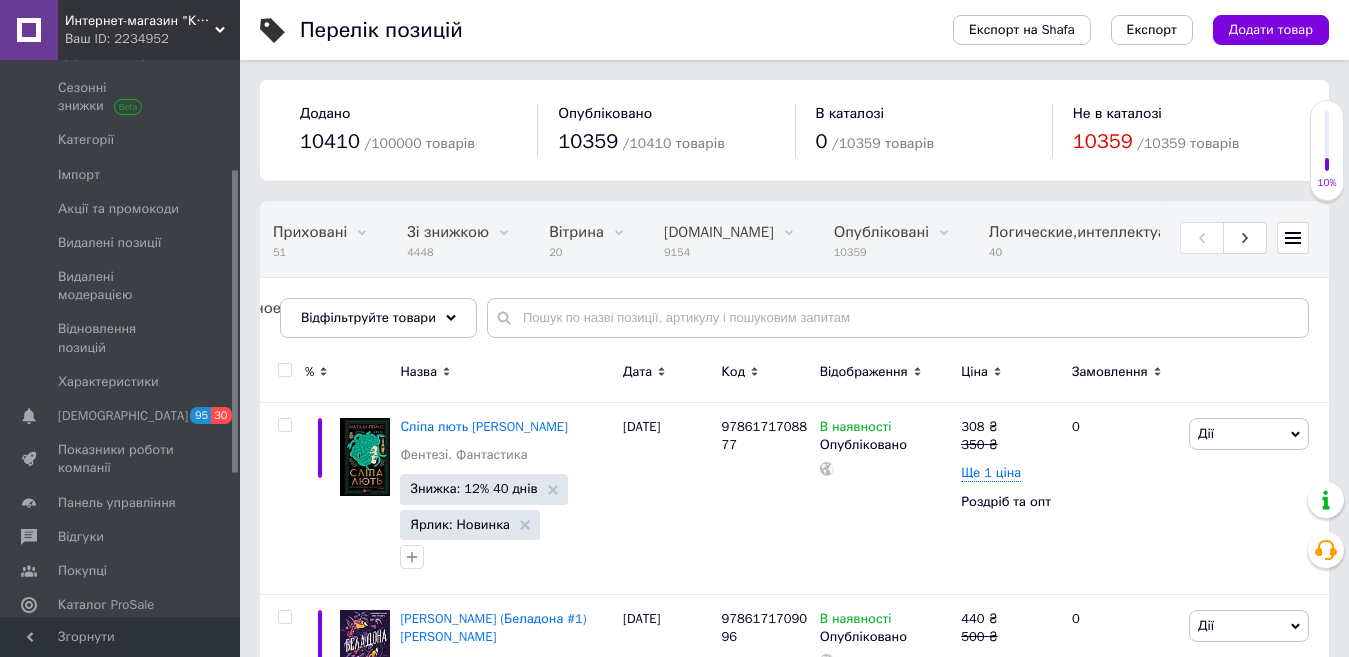 scroll, scrollTop: 1000, scrollLeft: 0, axis: vertical 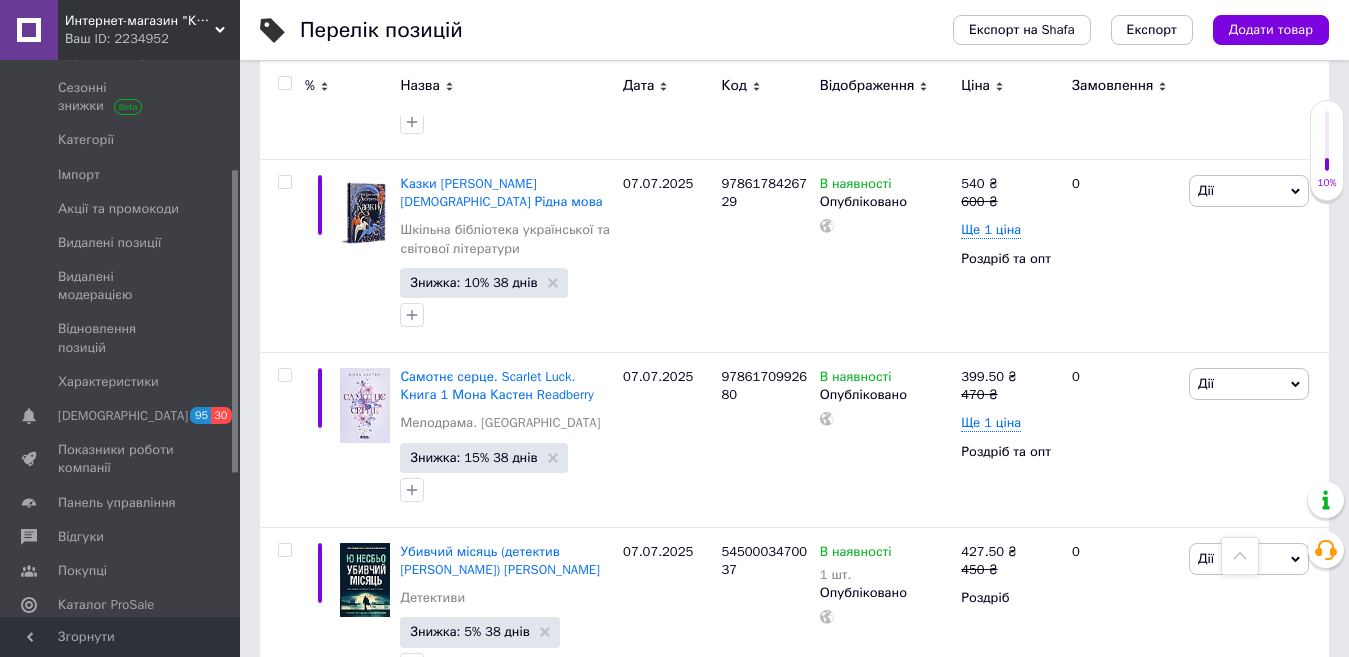 click on "1" at bounding box center (404, 743) 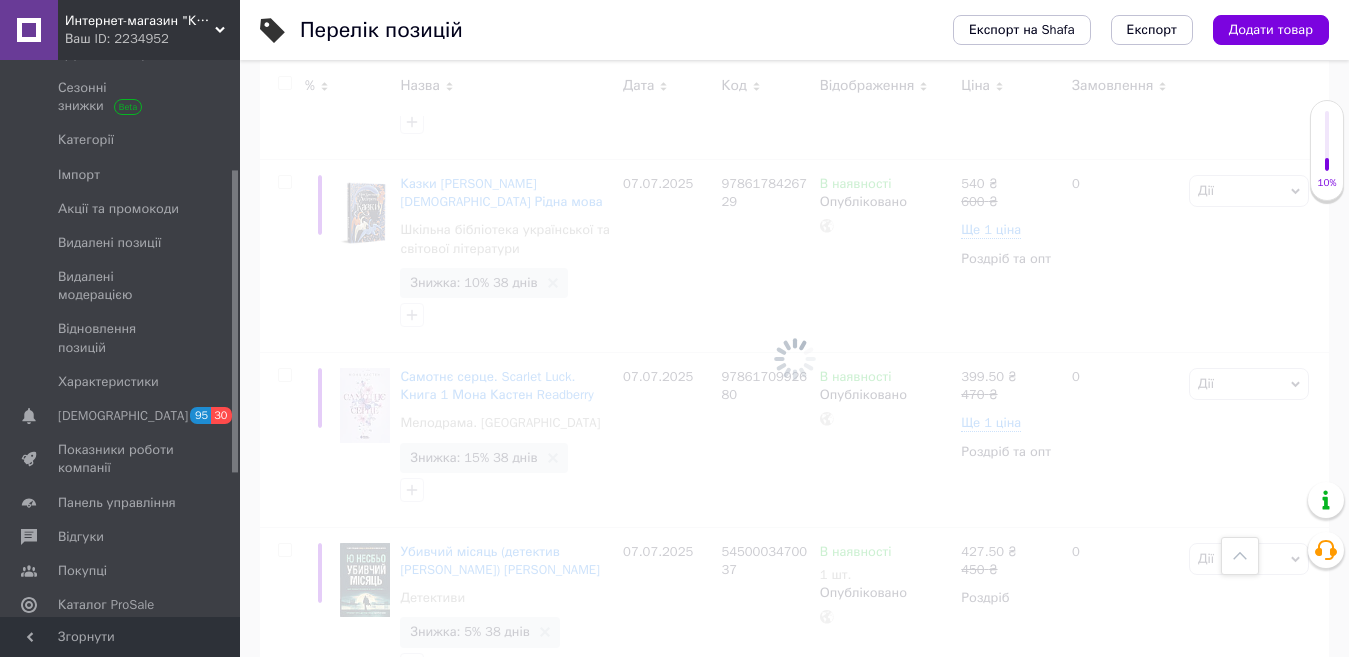 click on "[DEMOGRAPHIC_DATA]" at bounding box center (123, 416) 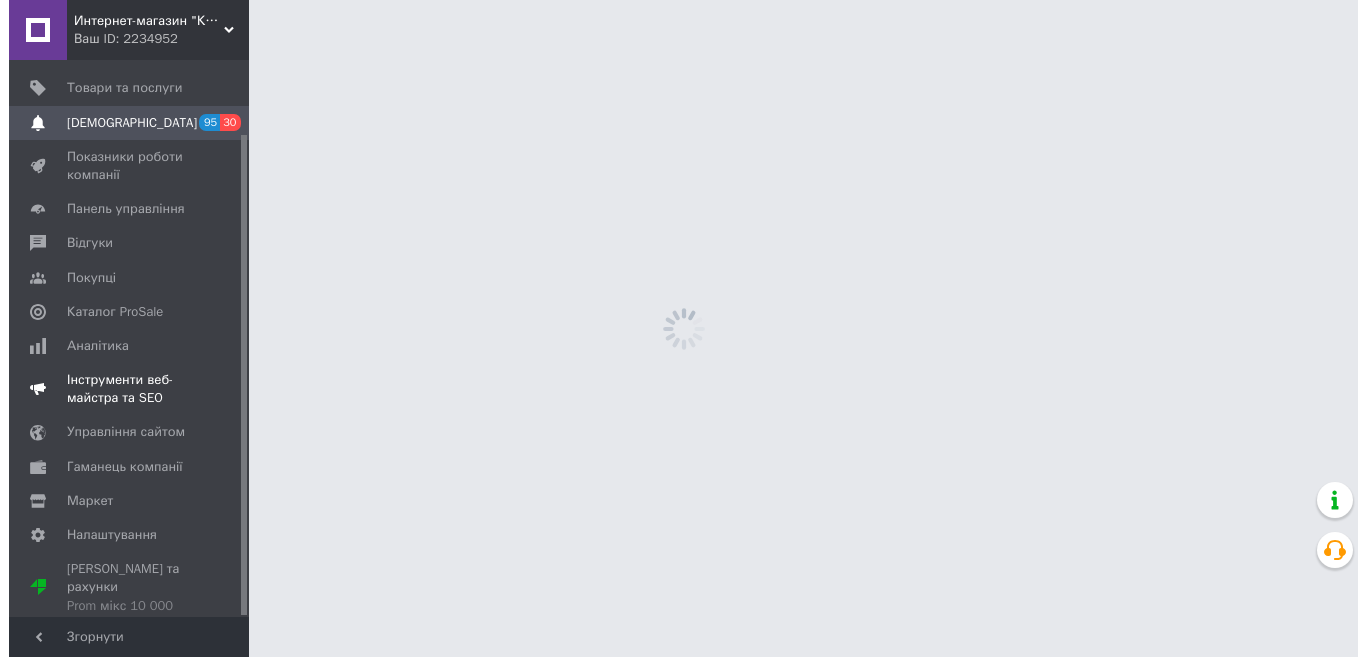 scroll, scrollTop: 0, scrollLeft: 0, axis: both 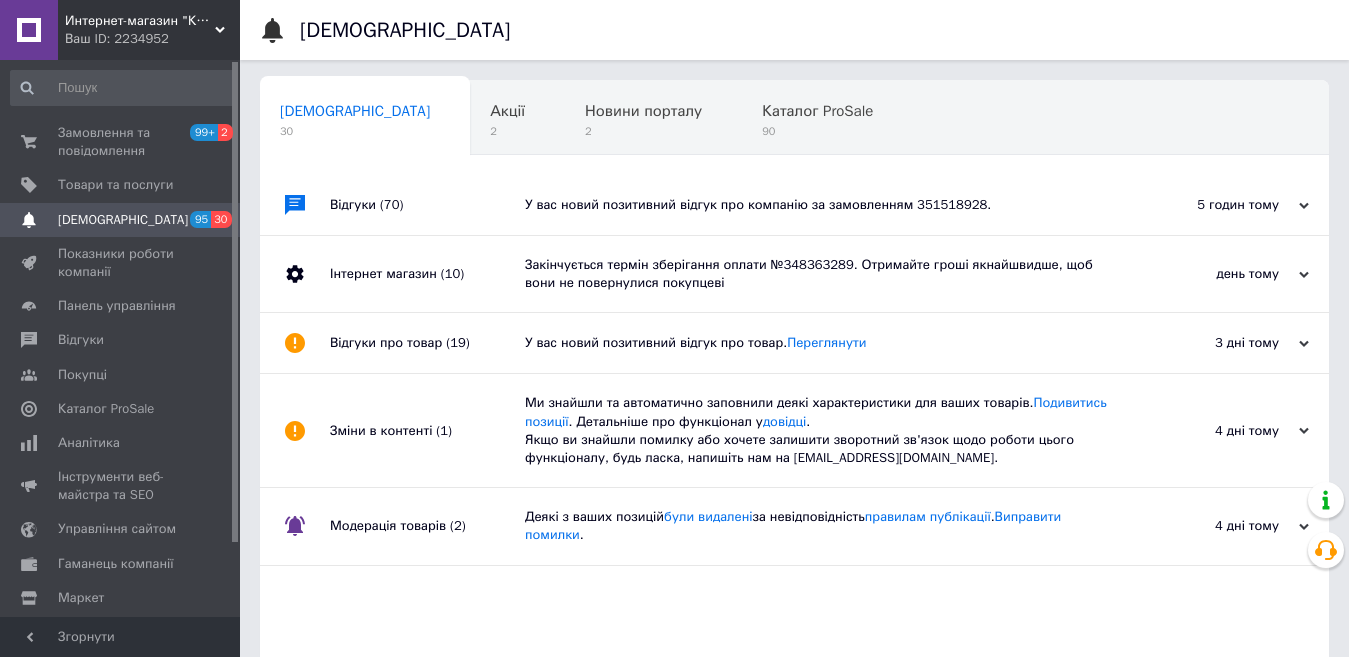 click on "Закінчується термін зберігання оплати №348363289. Отримайте гроші якнайшвидше, щоб вони не повернулися покупцеві" at bounding box center (817, 274) 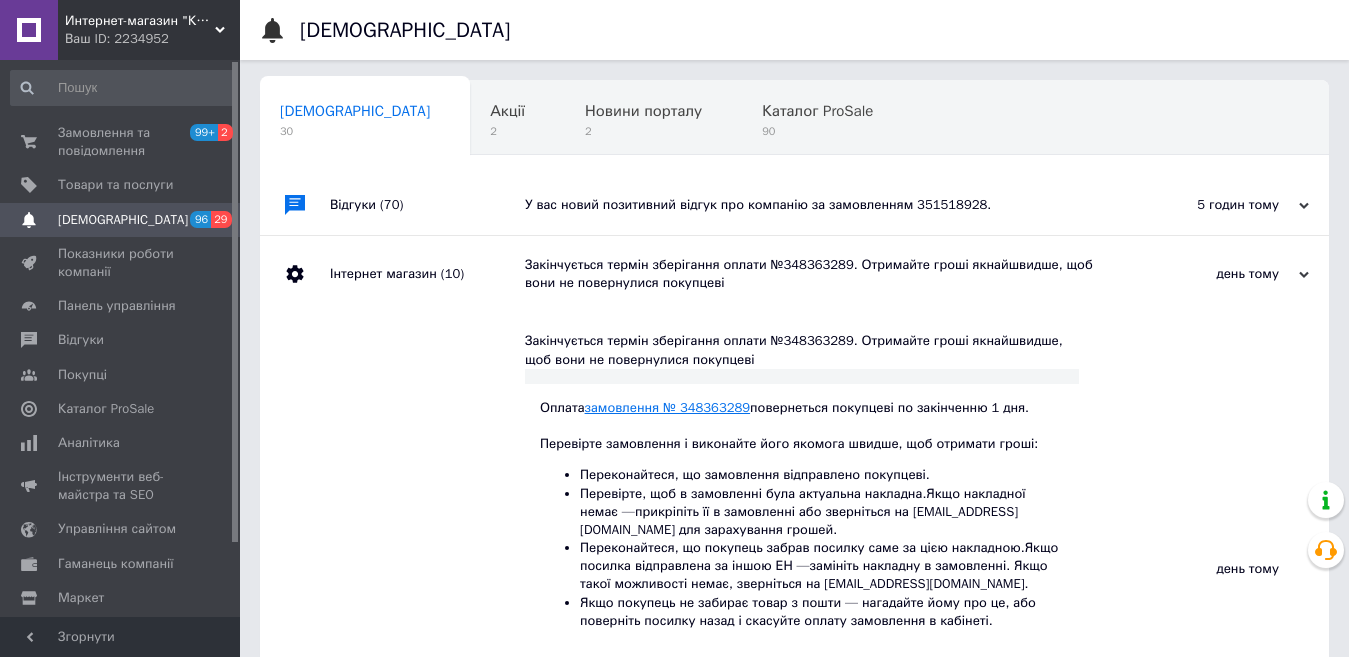 click on "замовлення № 348363289" at bounding box center (668, 407) 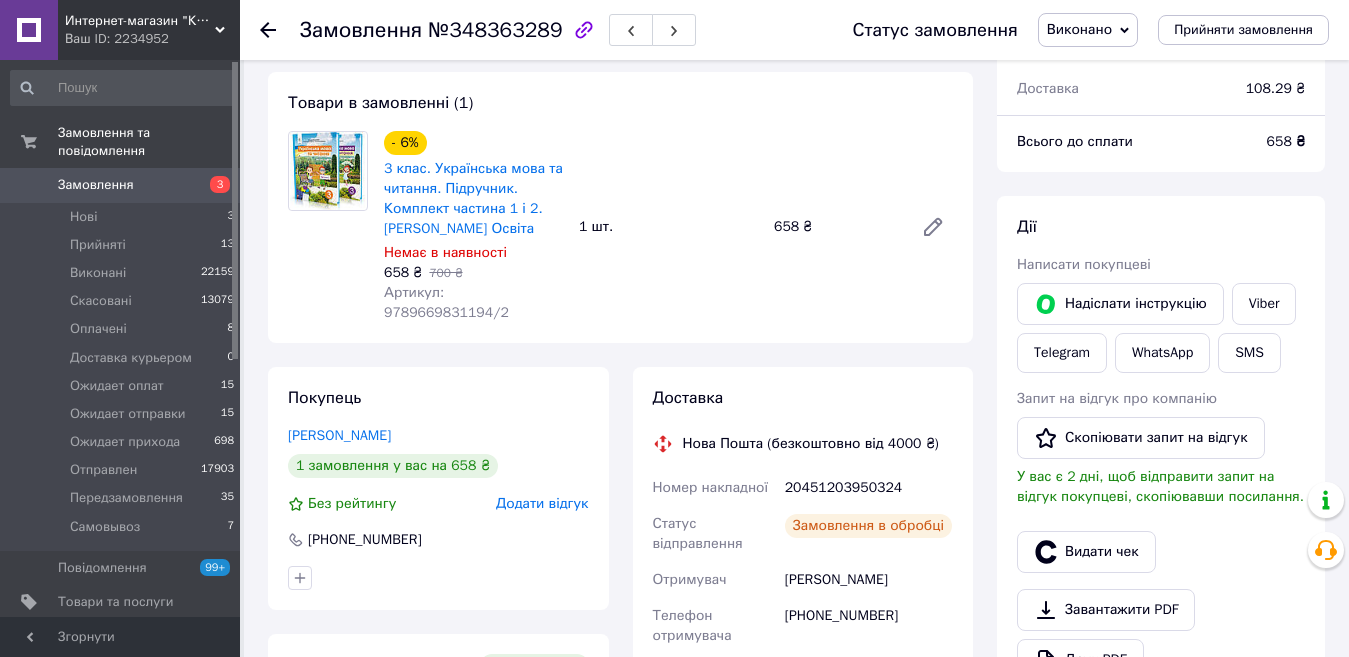 scroll, scrollTop: 400, scrollLeft: 0, axis: vertical 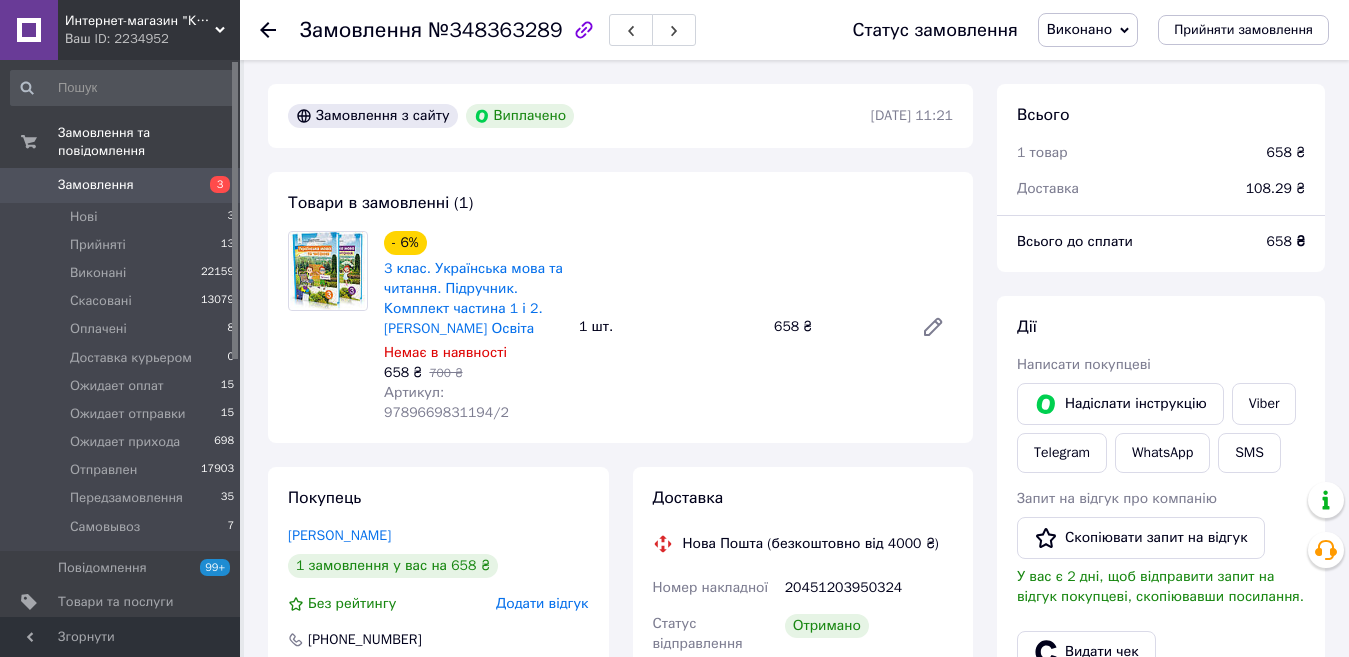 click 